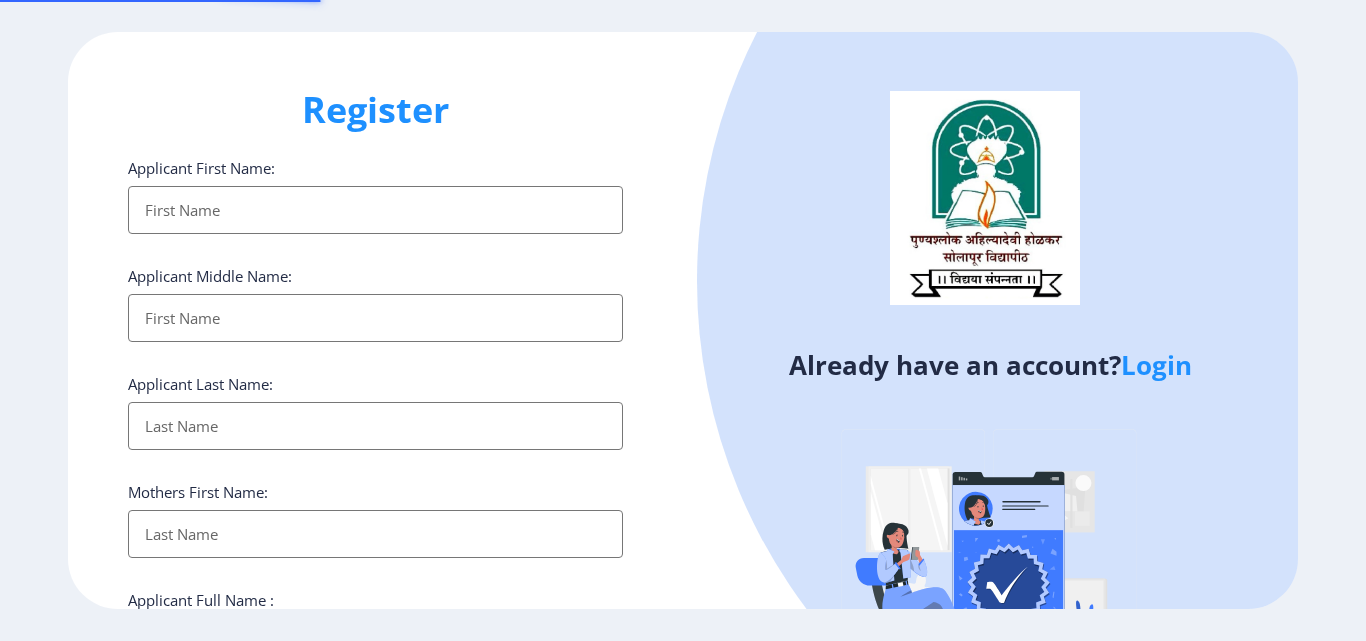 select 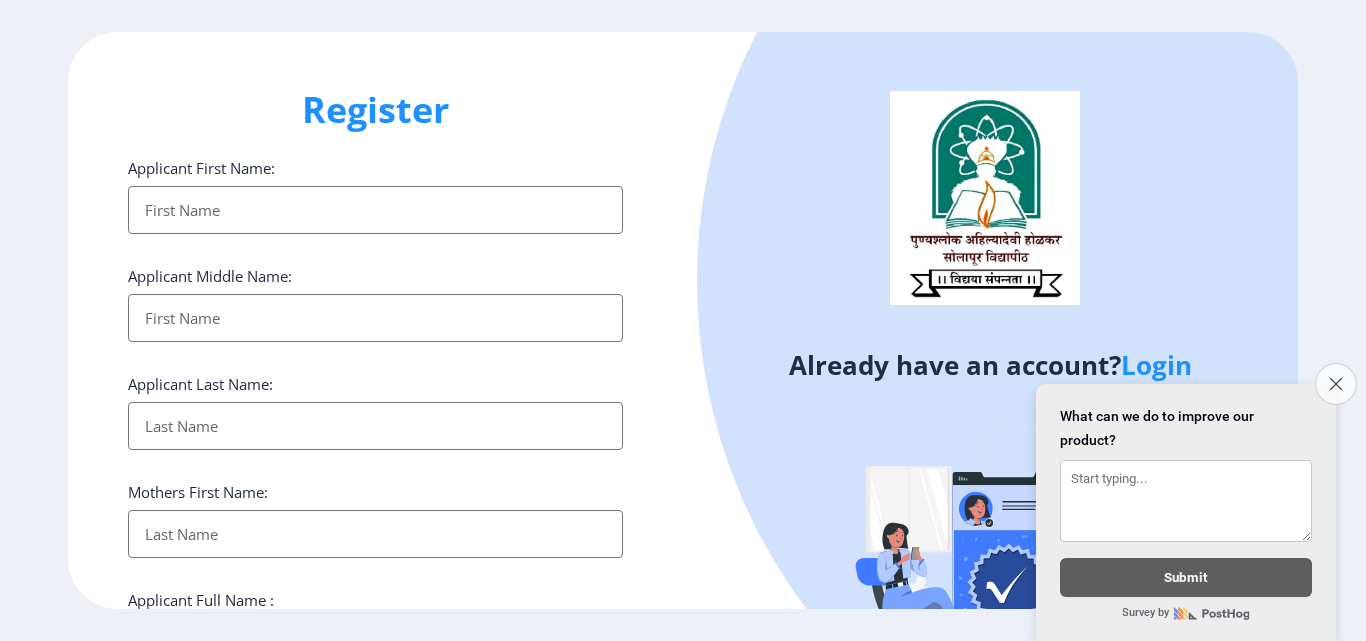 click 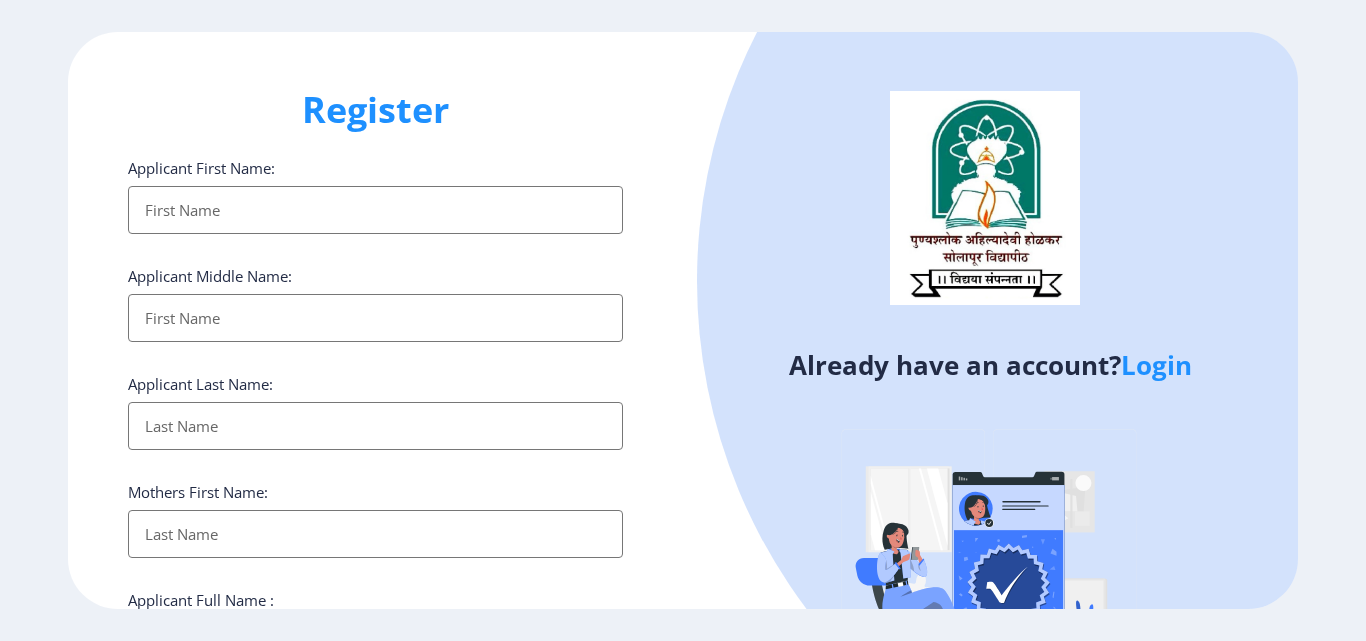 click on "Login" 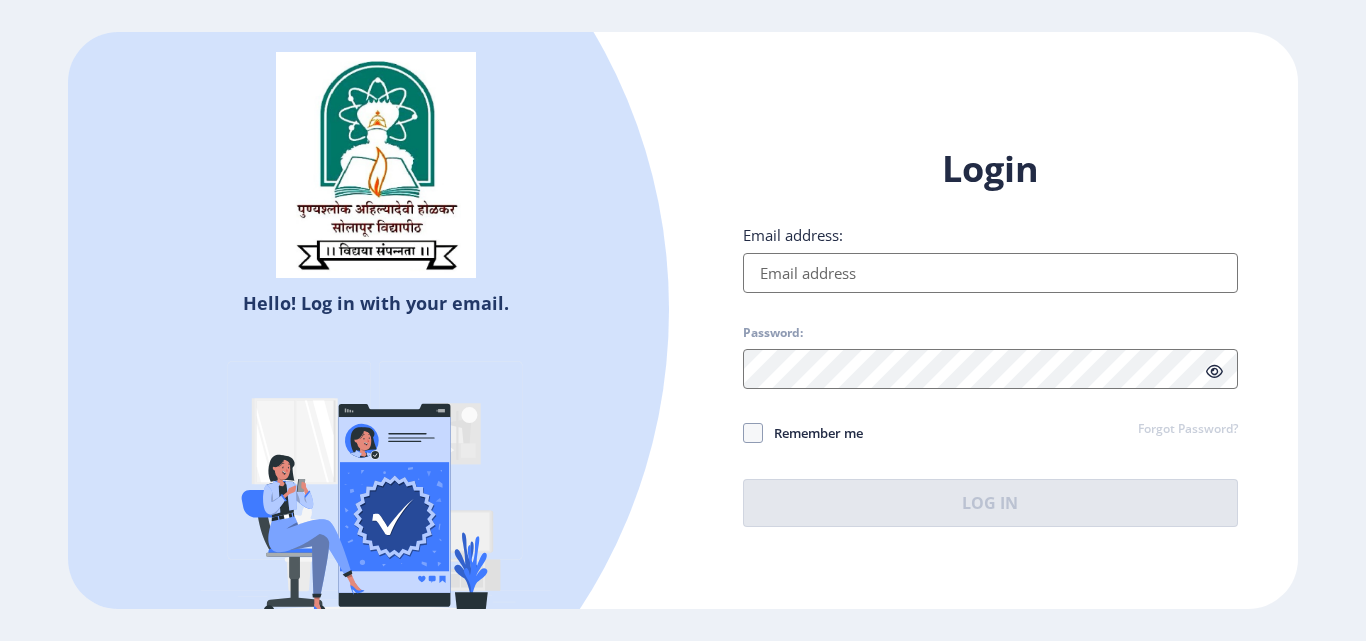click on "Email address:" at bounding box center (990, 273) 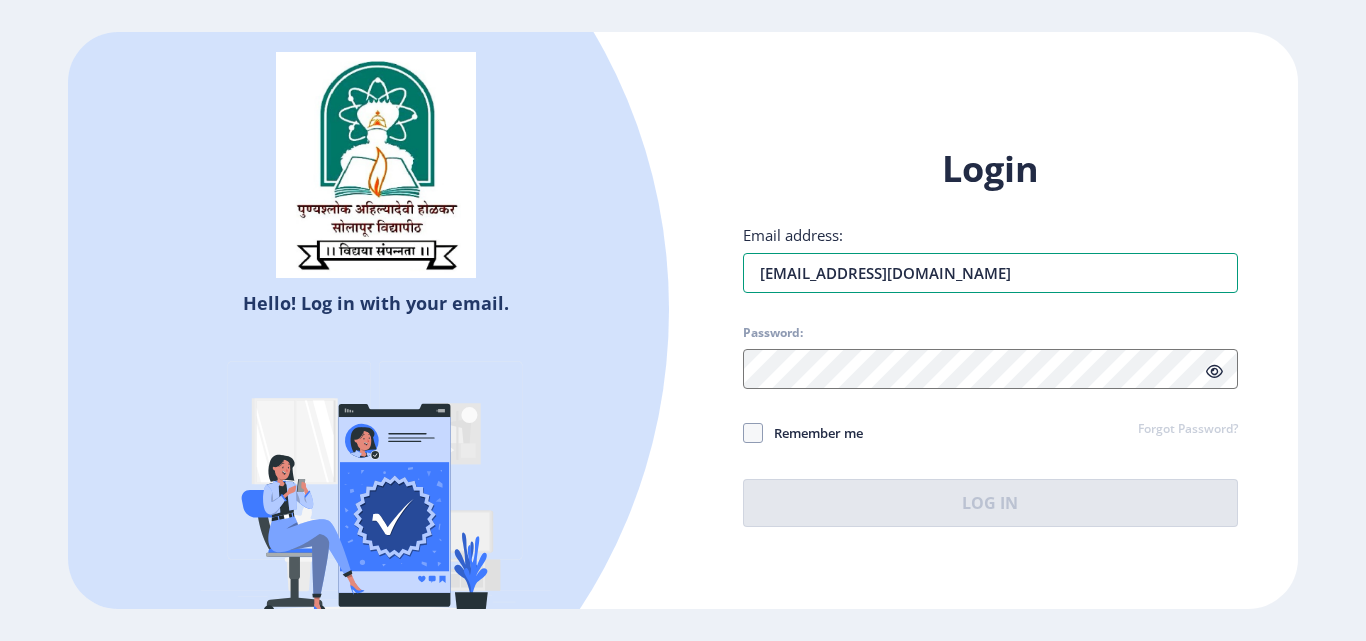 type on "[EMAIL_ADDRESS][DOMAIN_NAME]" 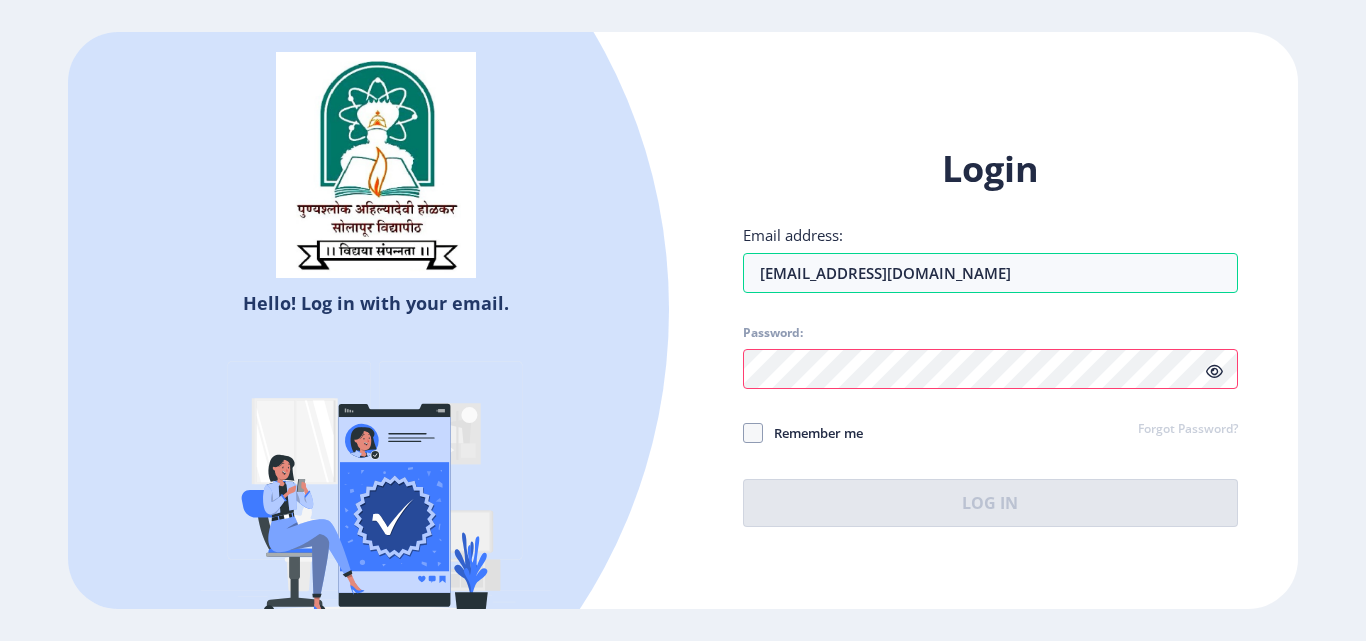 click 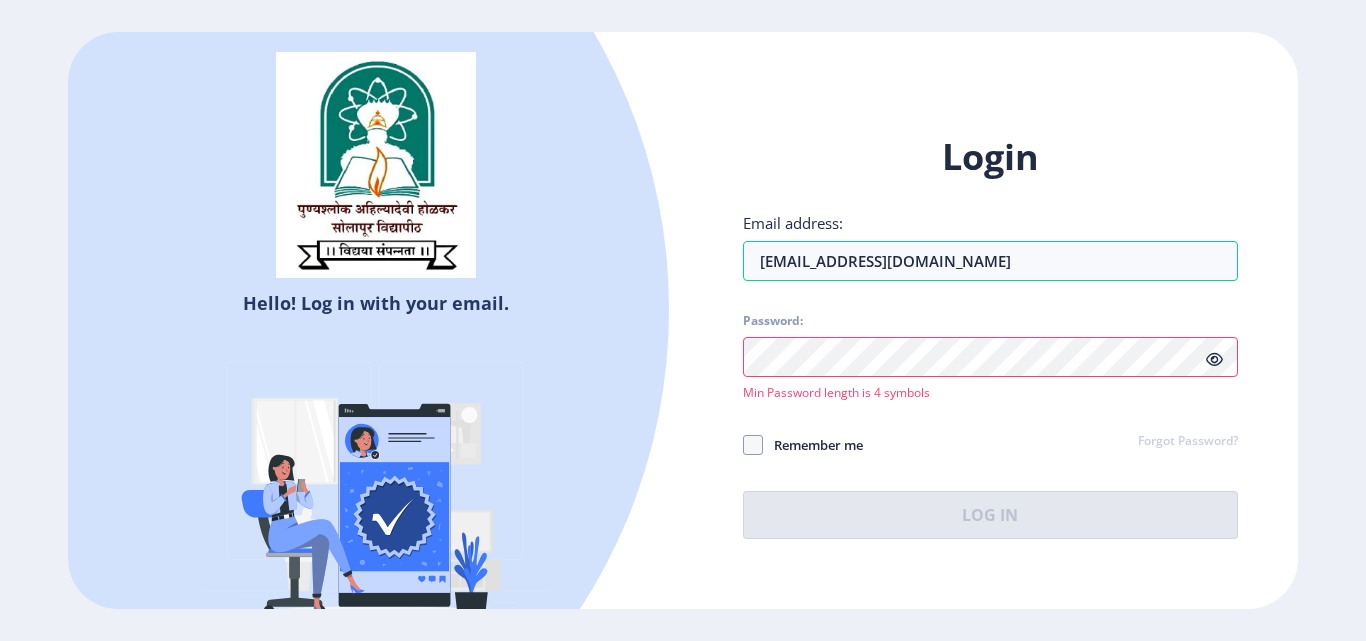 click 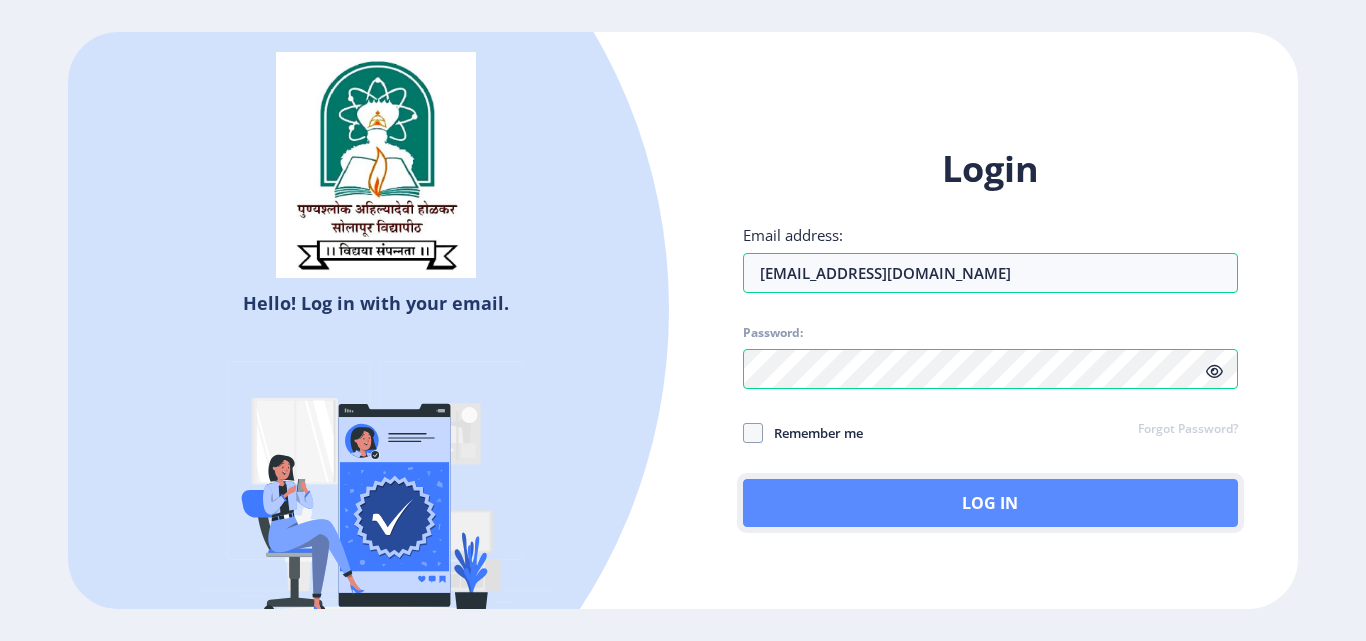 click on "Log In" 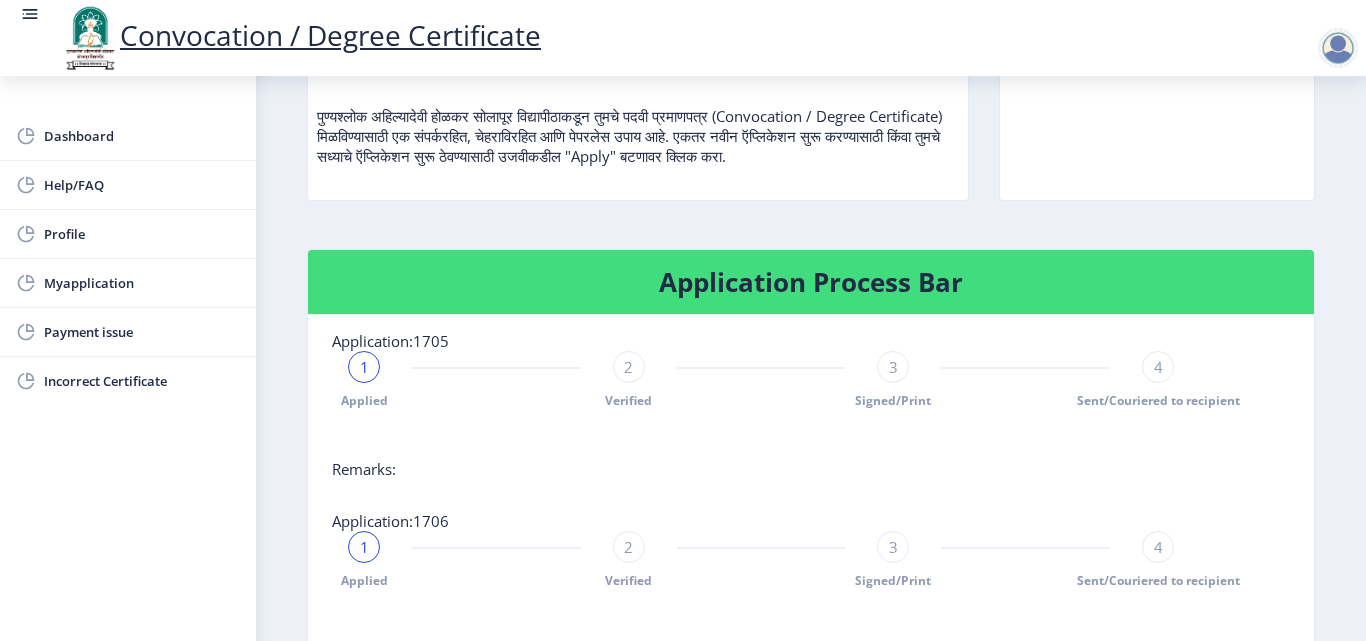 scroll, scrollTop: 65, scrollLeft: 0, axis: vertical 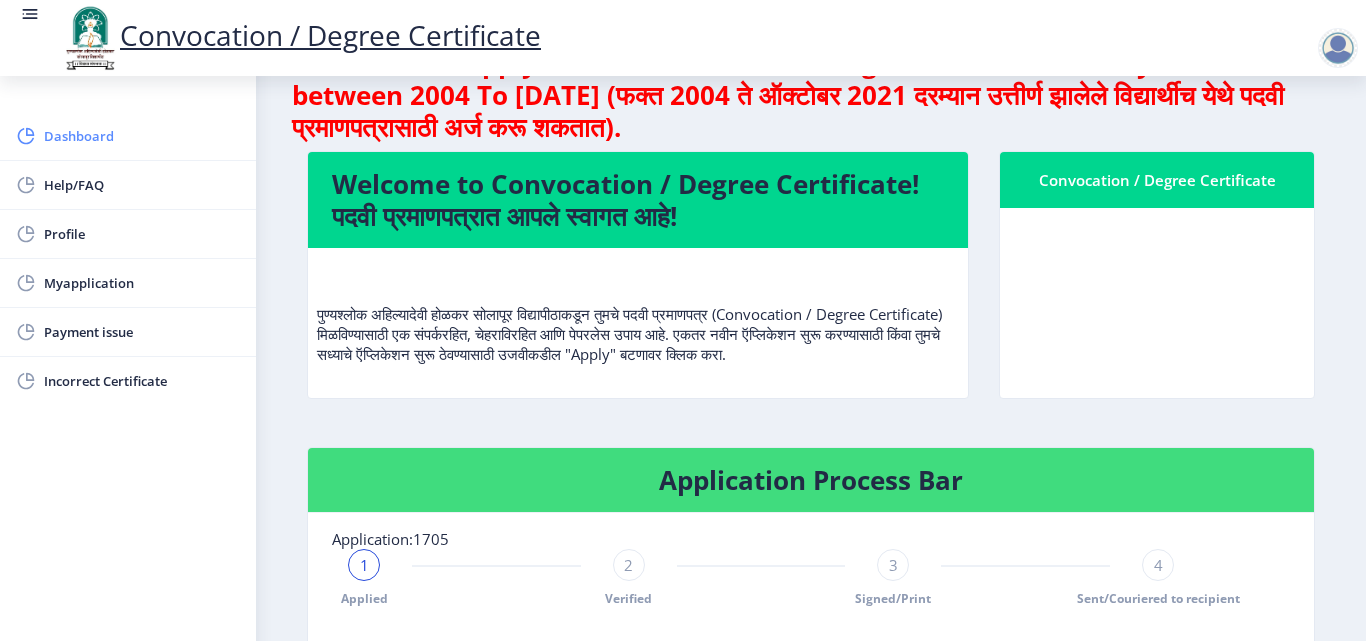 click on "Dashboard" 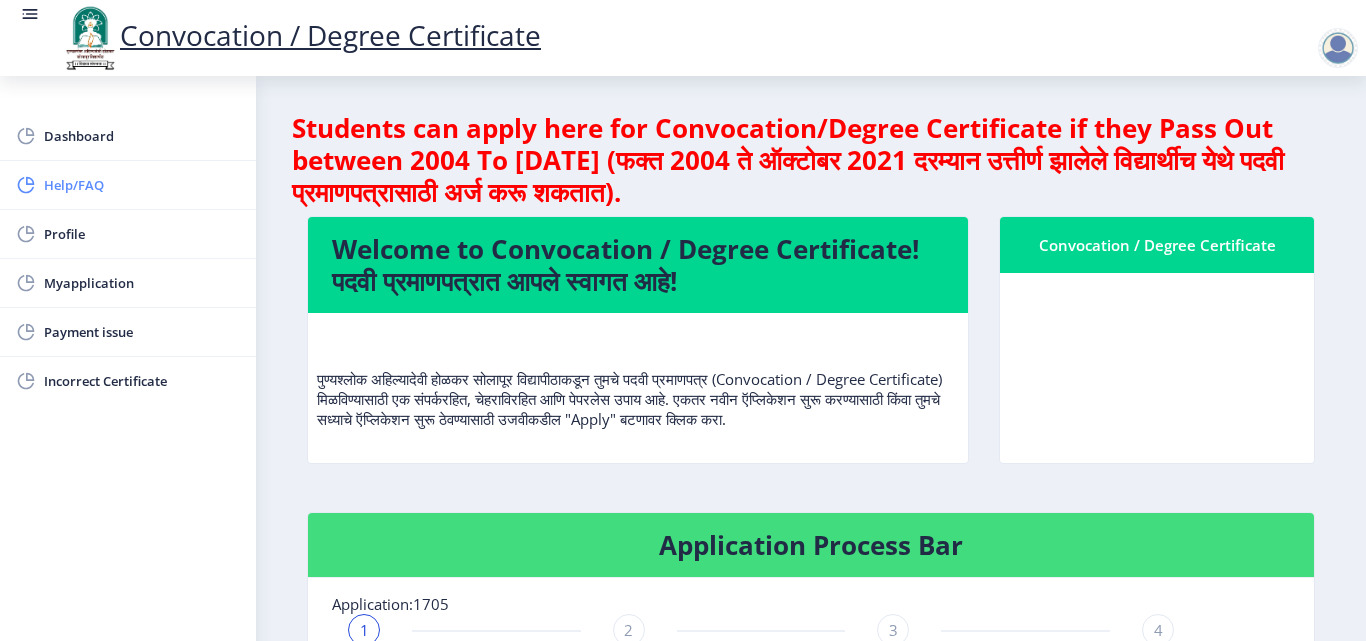 click on "Help/FAQ" 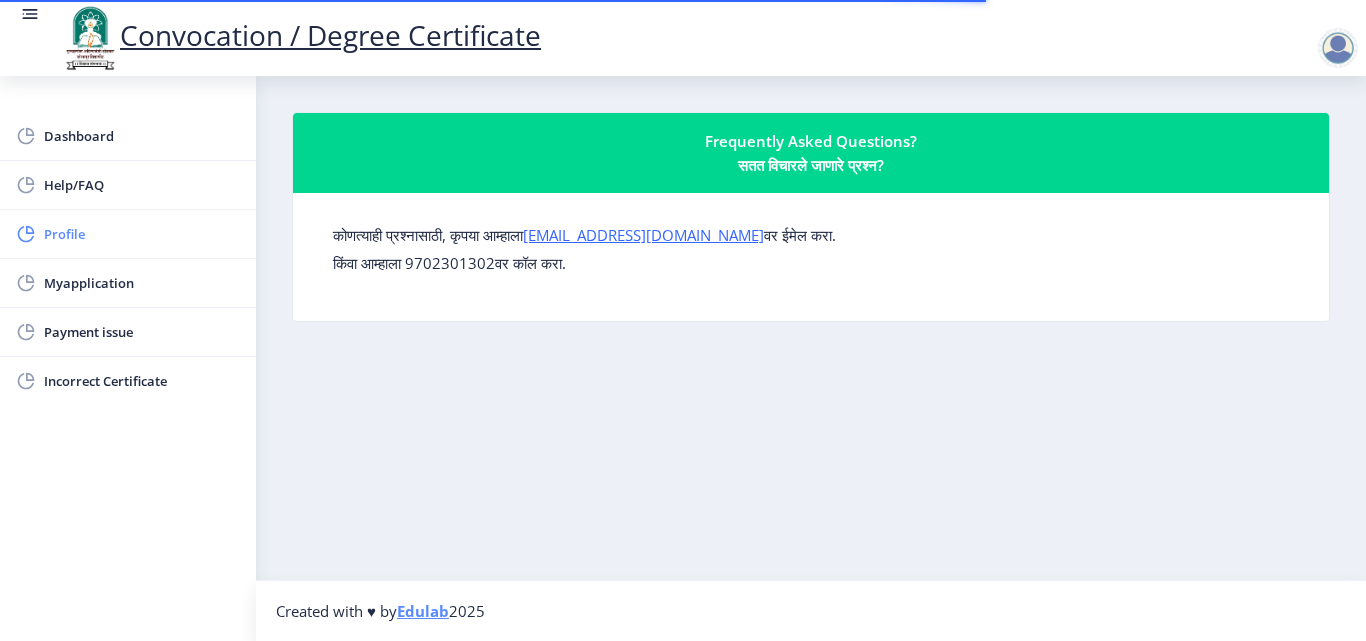 click on "Profile" 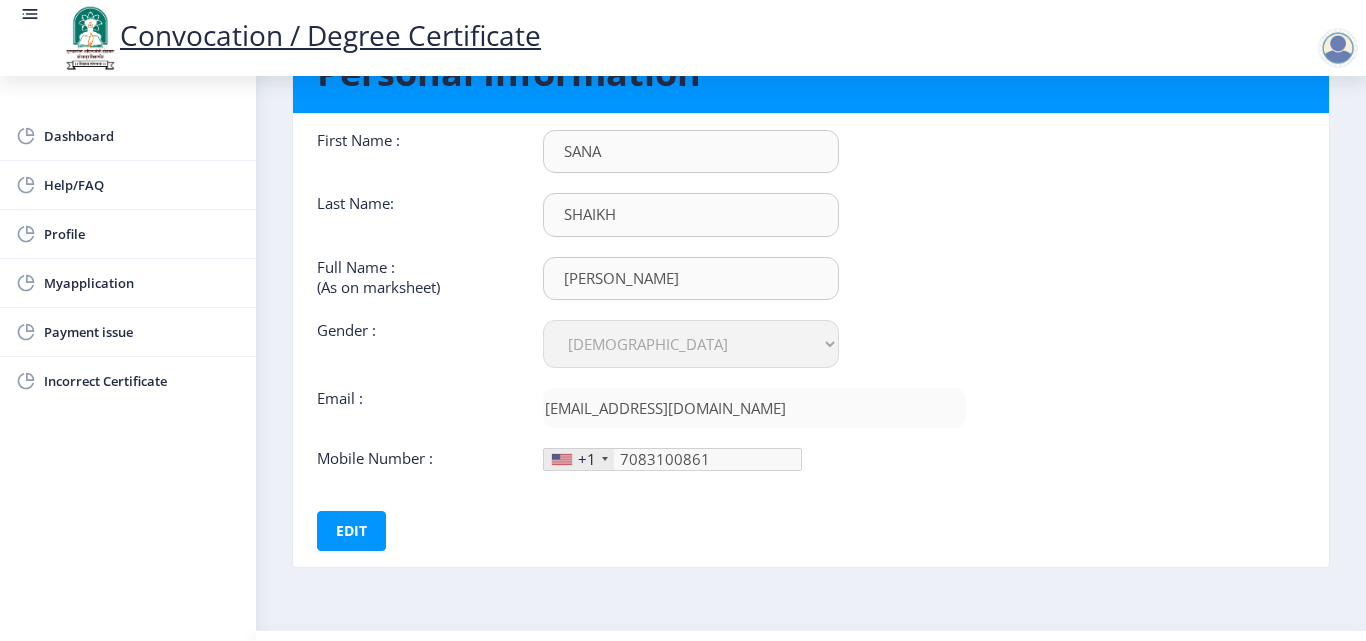scroll, scrollTop: 150, scrollLeft: 0, axis: vertical 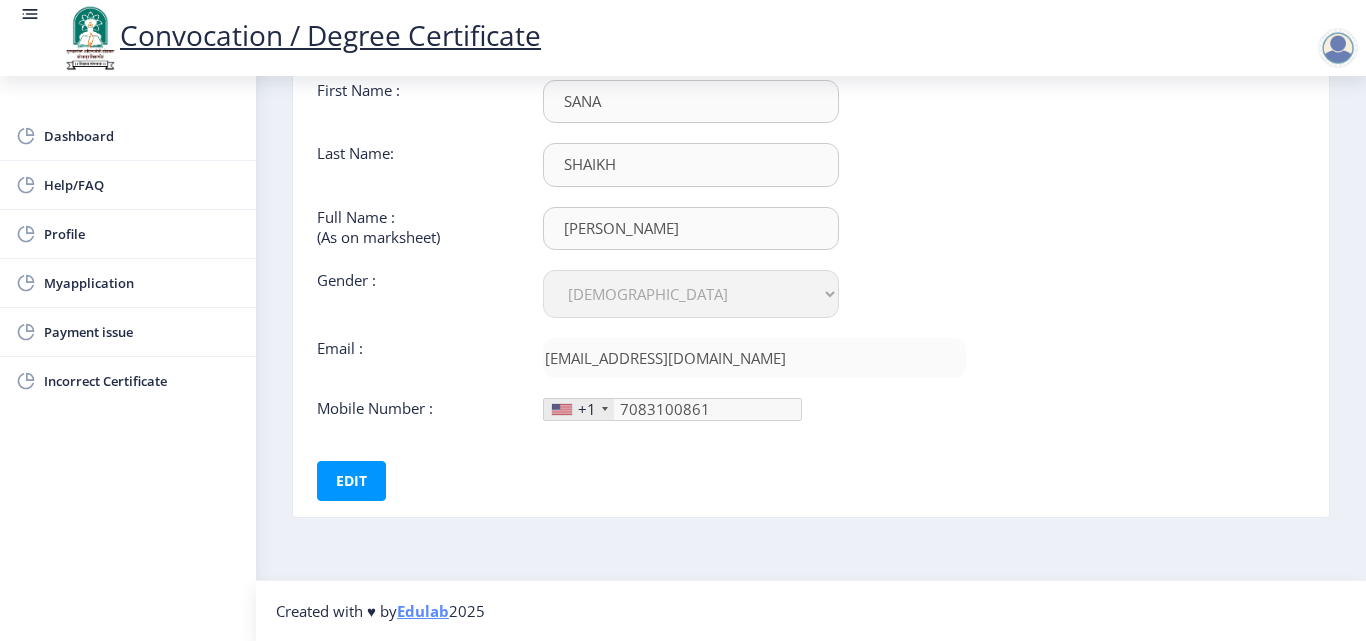 click on "First Name :  SANA Last Name:  [PERSON_NAME] Full Name : (As on marksheet) [PERSON_NAME] SHAIKH Gender : Select Gender [DEMOGRAPHIC_DATA] [DEMOGRAPHIC_DATA] Other  Email :  [EMAIL_ADDRESS][DOMAIN_NAME]  Mobile Number :  +1 [GEOGRAPHIC_DATA] +1 [GEOGRAPHIC_DATA] +44 [GEOGRAPHIC_DATA] (‫[GEOGRAPHIC_DATA]‬‎) +93 [GEOGRAPHIC_DATA] ([GEOGRAPHIC_DATA]) +355 [GEOGRAPHIC_DATA] (‫[GEOGRAPHIC_DATA]‬‎) +213 [US_STATE] +1 [GEOGRAPHIC_DATA] +376 [GEOGRAPHIC_DATA] +244 [GEOGRAPHIC_DATA] +1 [GEOGRAPHIC_DATA] +1 [GEOGRAPHIC_DATA] +54 [GEOGRAPHIC_DATA] ([GEOGRAPHIC_DATA]) +374 [GEOGRAPHIC_DATA] +297 [GEOGRAPHIC_DATA] +61 [GEOGRAPHIC_DATA] ([GEOGRAPHIC_DATA]) +43 [GEOGRAPHIC_DATA] ([GEOGRAPHIC_DATA]) +994 [GEOGRAPHIC_DATA] +1 [GEOGRAPHIC_DATA] ([GEOGRAPHIC_DATA][GEOGRAPHIC_DATA]‬‎) +973 [GEOGRAPHIC_DATA] ([GEOGRAPHIC_DATA]) +880 [GEOGRAPHIC_DATA] +1 [GEOGRAPHIC_DATA] ([GEOGRAPHIC_DATA]) +375 [GEOGRAPHIC_DATA] ([GEOGRAPHIC_DATA]) +32 [GEOGRAPHIC_DATA] +501 [GEOGRAPHIC_DATA] ([GEOGRAPHIC_DATA]) +229 [GEOGRAPHIC_DATA] +1 [GEOGRAPHIC_DATA] (འབྲུག) +975 [GEOGRAPHIC_DATA] +591 [GEOGRAPHIC_DATA] ([GEOGRAPHIC_DATA]) +387 [GEOGRAPHIC_DATA] +267 [GEOGRAPHIC_DATA] ([GEOGRAPHIC_DATA]) +55 [GEOGRAPHIC_DATA] +246 [GEOGRAPHIC_DATA] +1 [GEOGRAPHIC_DATA] +673 [GEOGRAPHIC_DATA] ([GEOGRAPHIC_DATA]) +359 [GEOGRAPHIC_DATA] +226 +257 +855 +237" 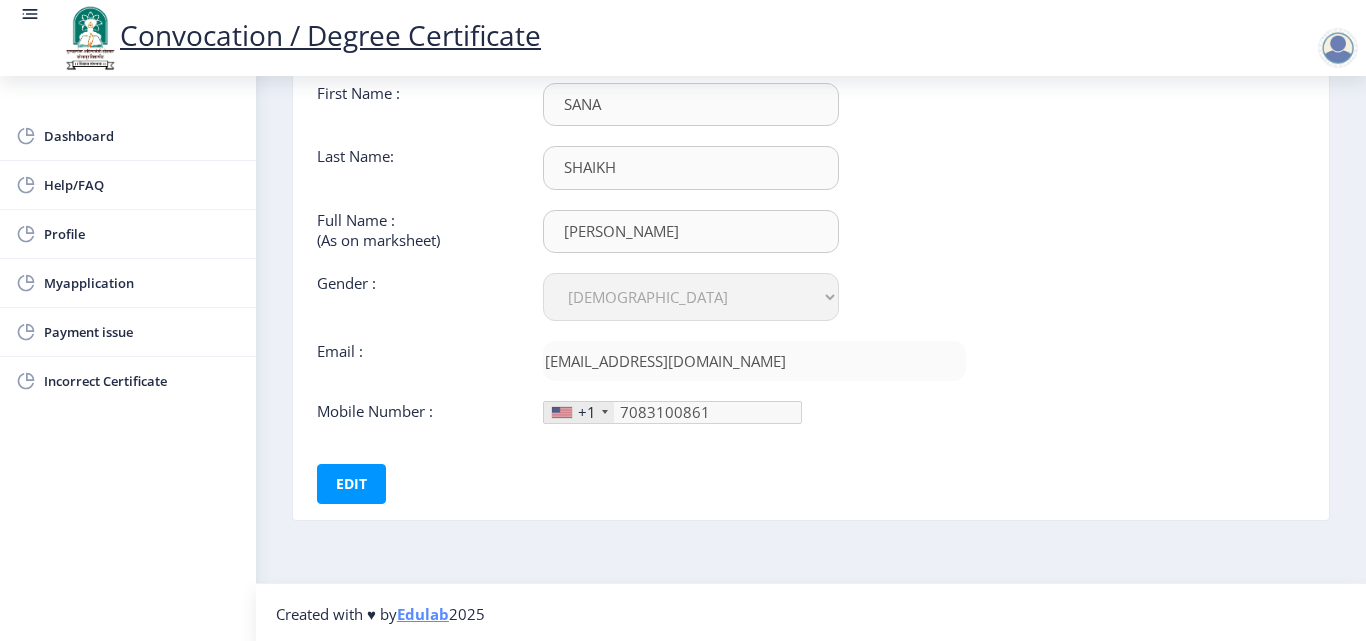 scroll, scrollTop: 150, scrollLeft: 0, axis: vertical 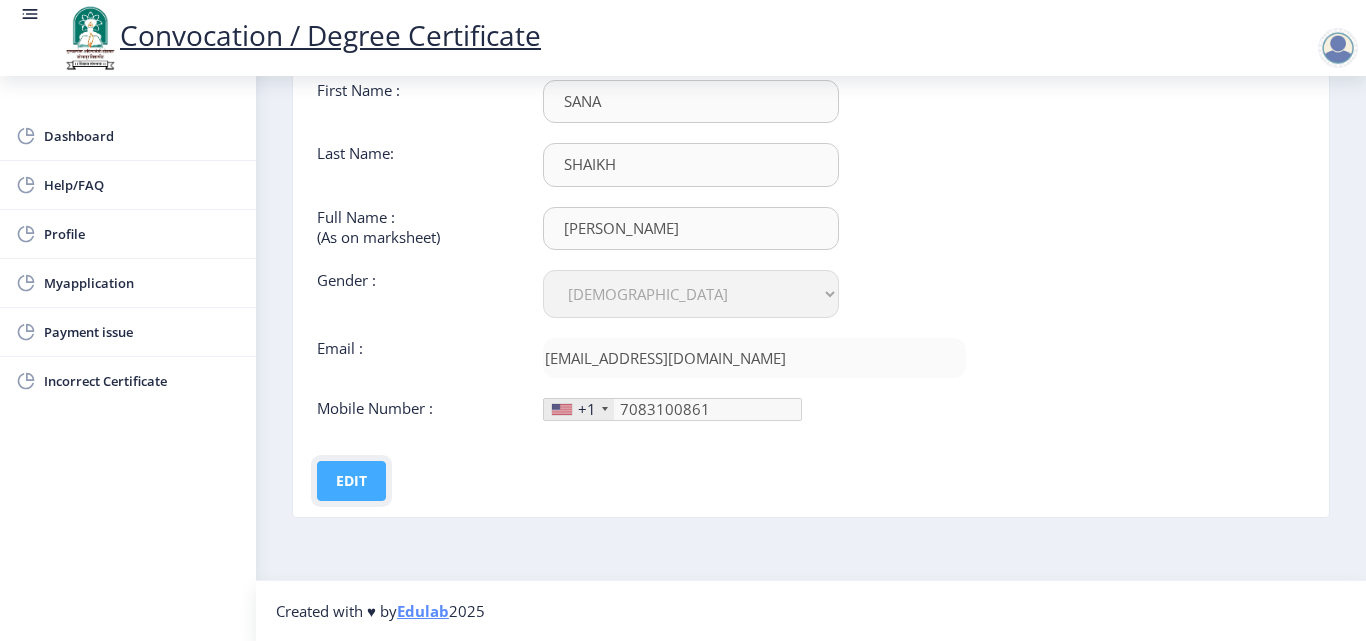 click on "Edit" 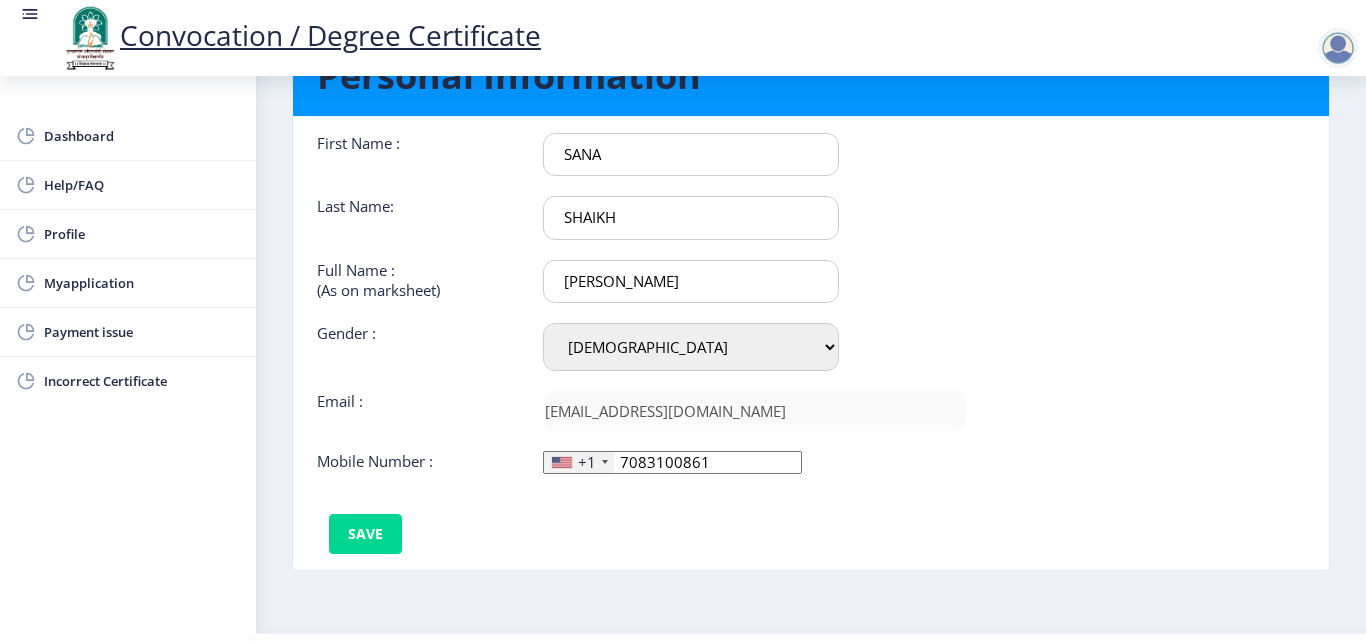 scroll, scrollTop: 0, scrollLeft: 0, axis: both 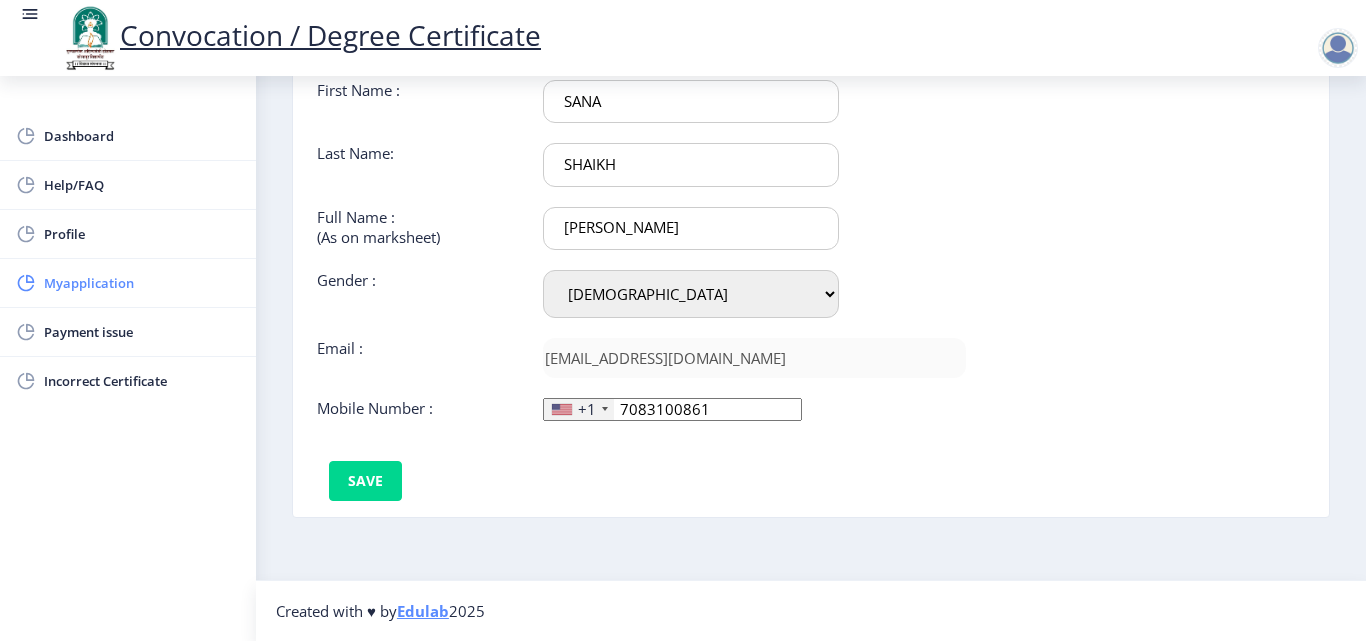 click on "Myapplication" 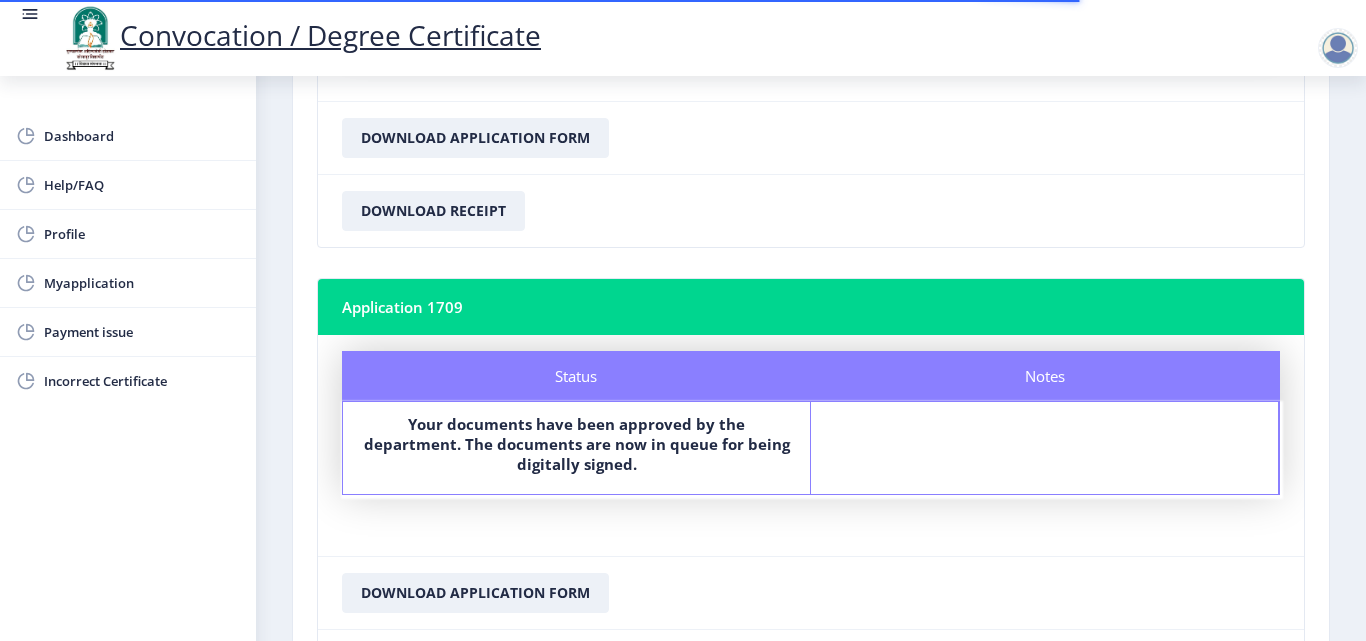 scroll, scrollTop: 1000, scrollLeft: 0, axis: vertical 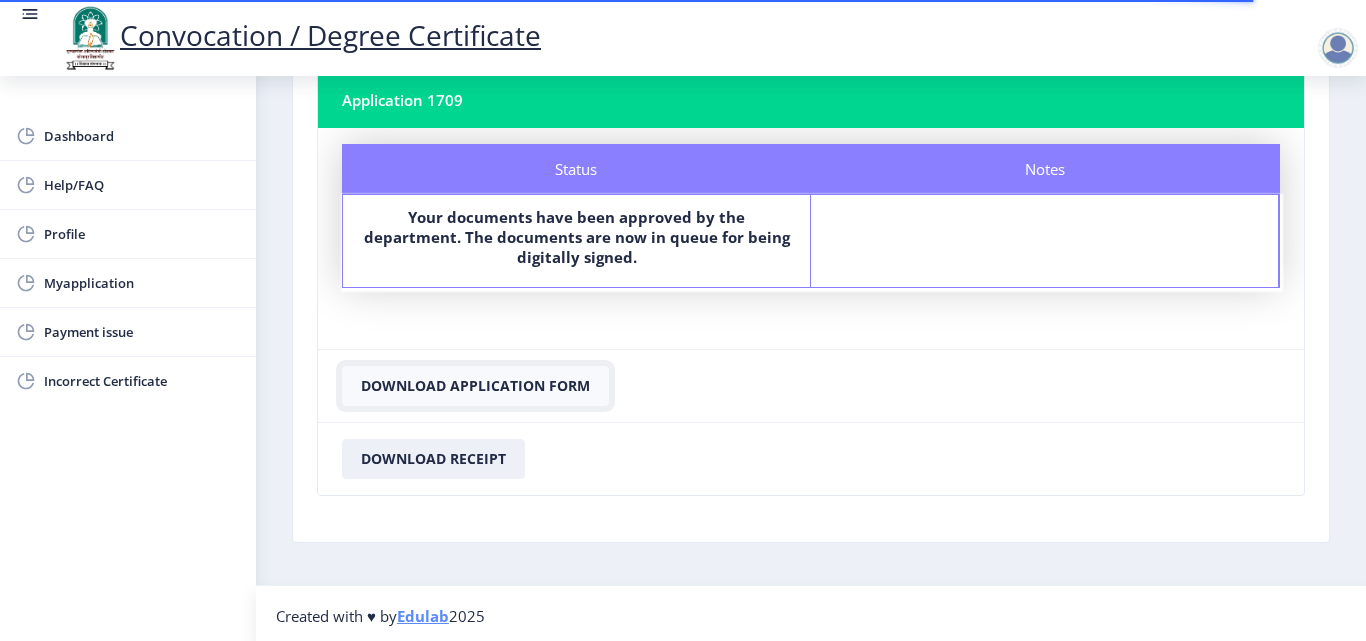 click on "Download Application Form" 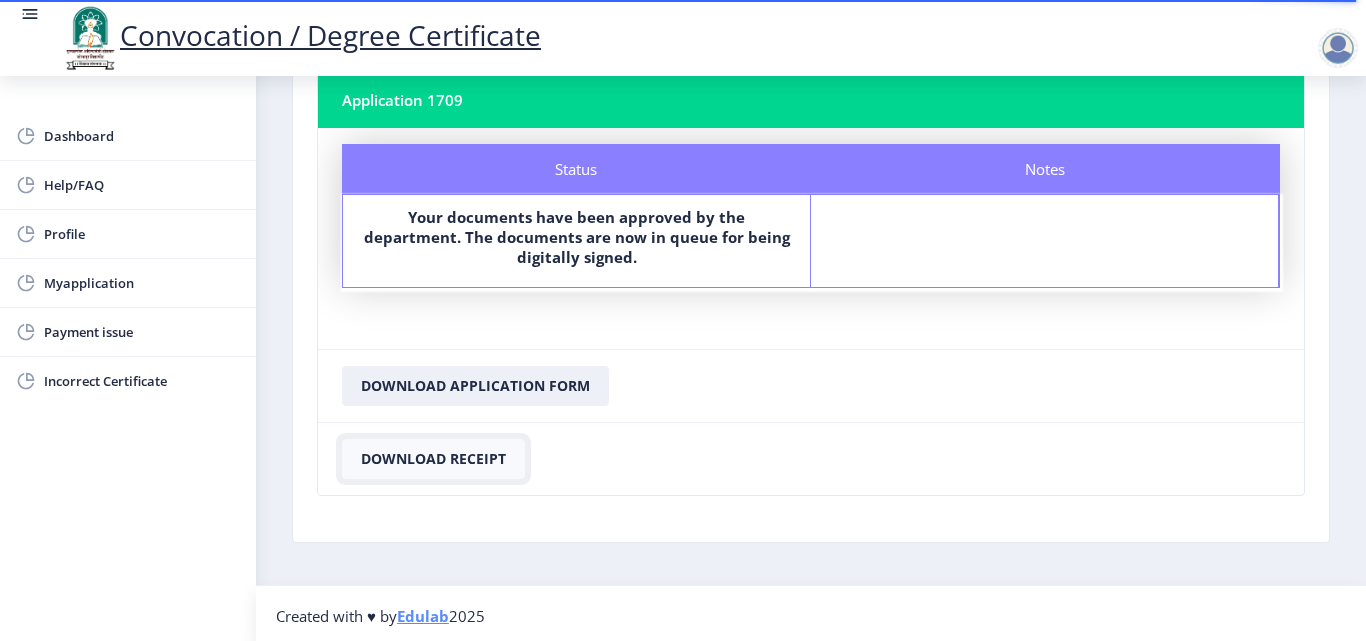 click on "Download Receipt" 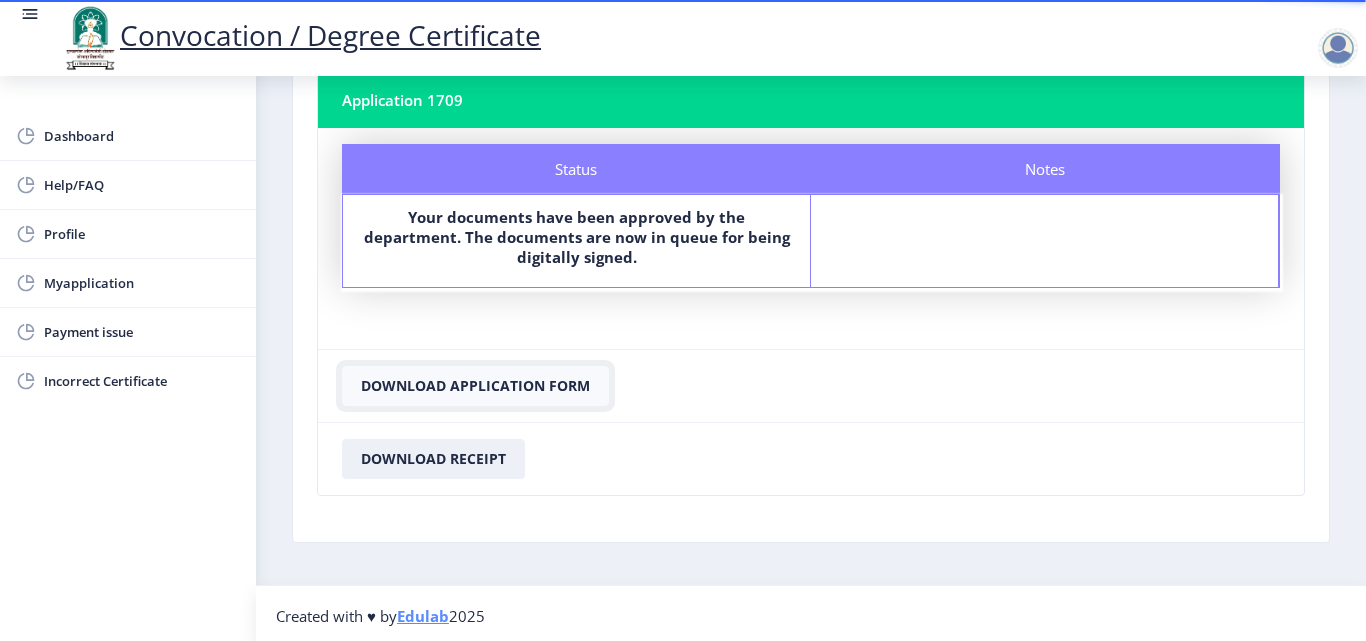 click on "Download Application Form" 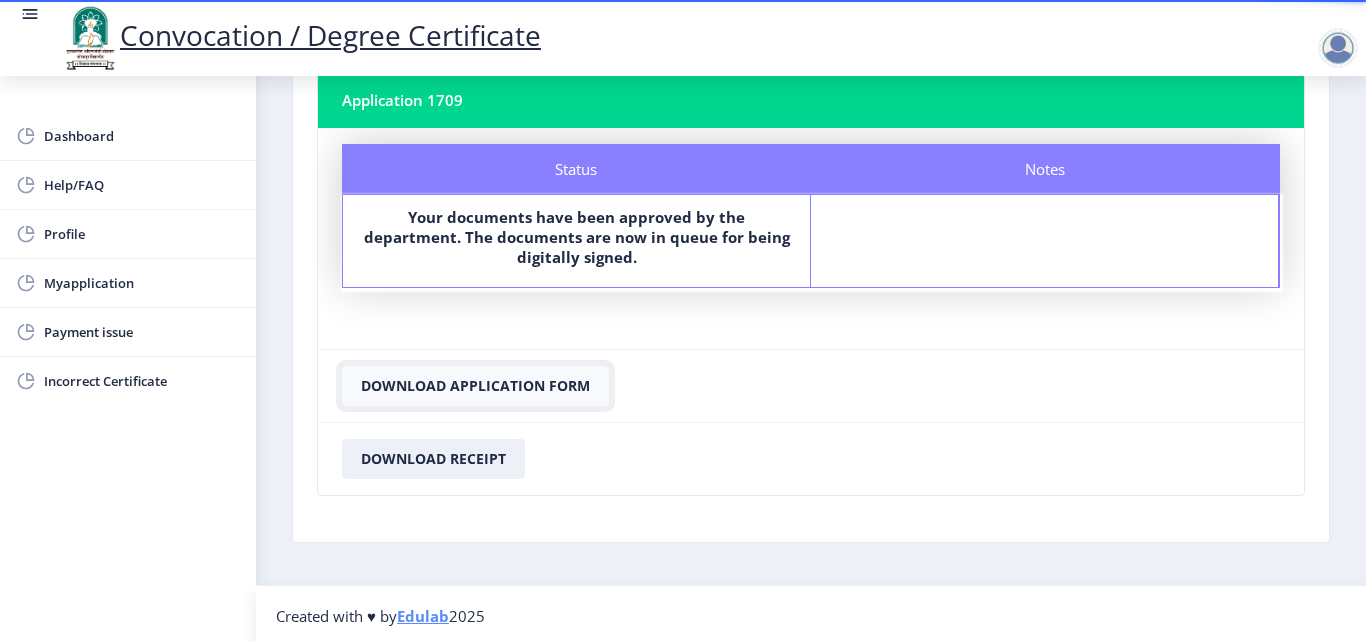 click on "Download Application Form" 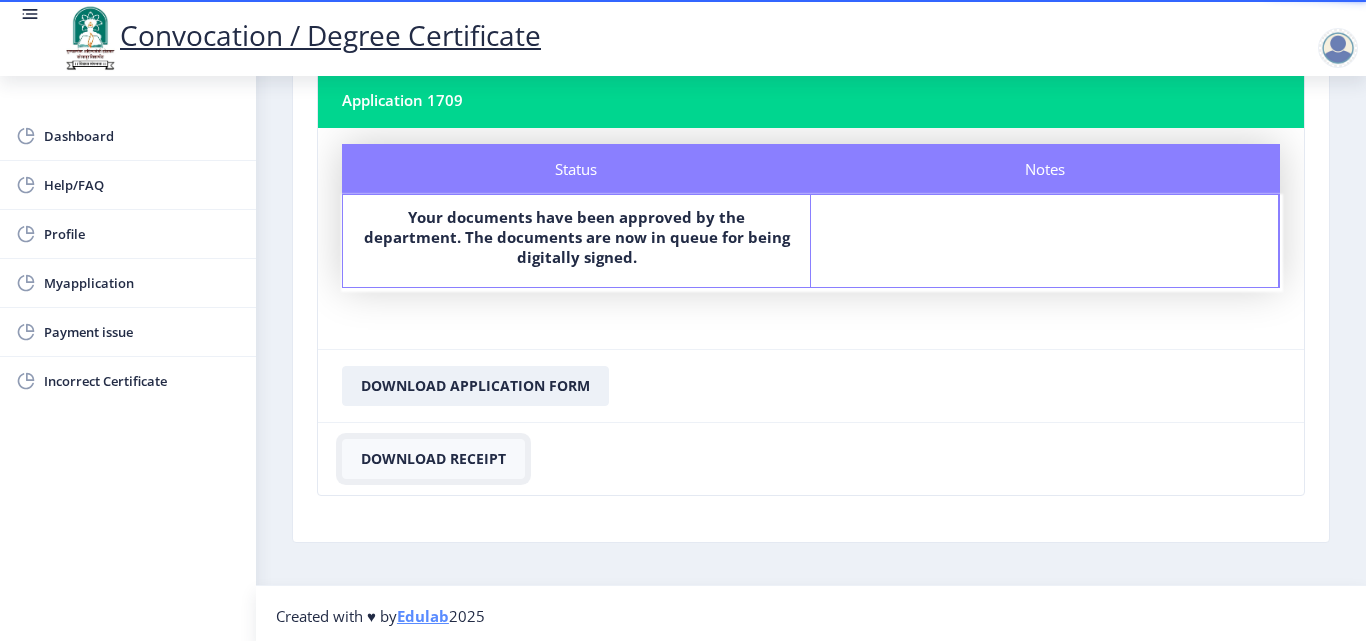click on "Download Receipt" 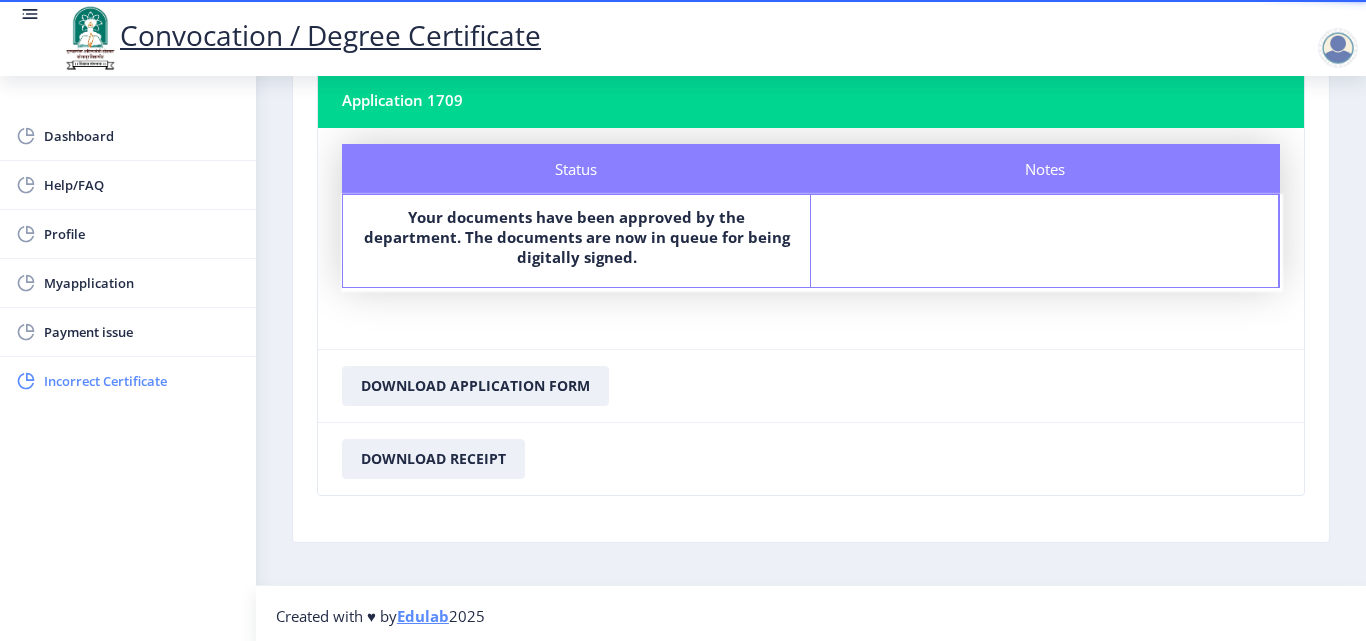 click on "Incorrect Certificate" 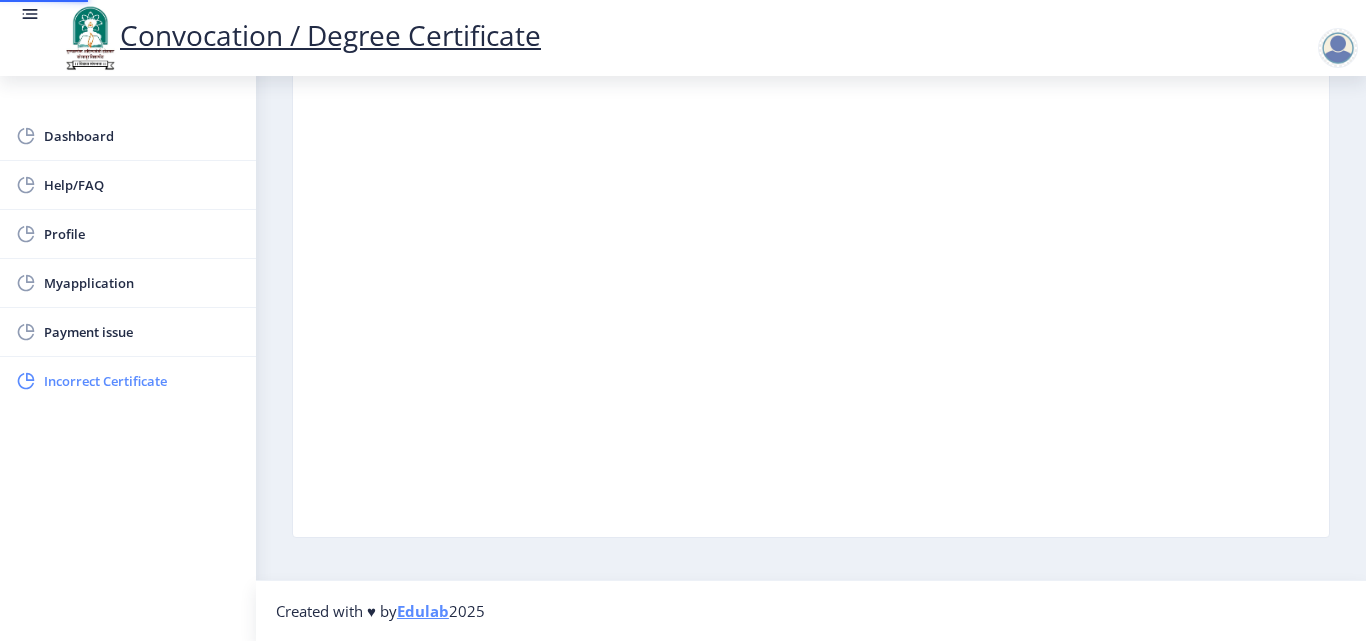 scroll, scrollTop: 0, scrollLeft: 0, axis: both 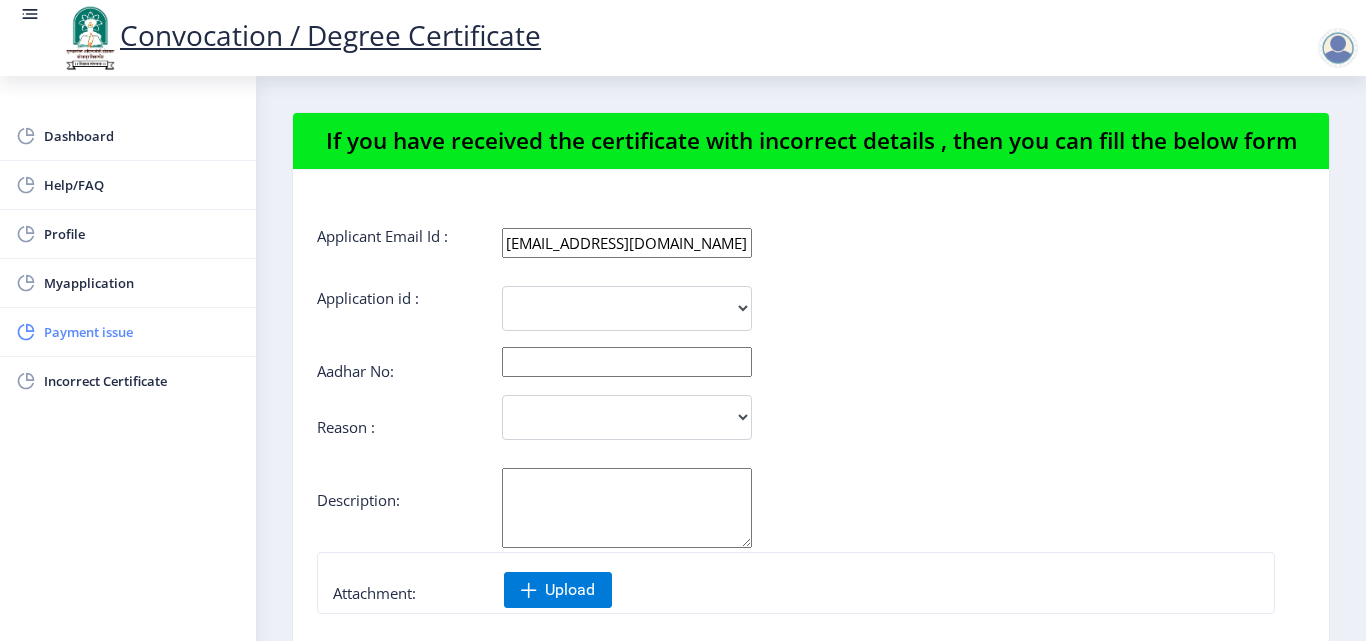 click on "Payment issue" 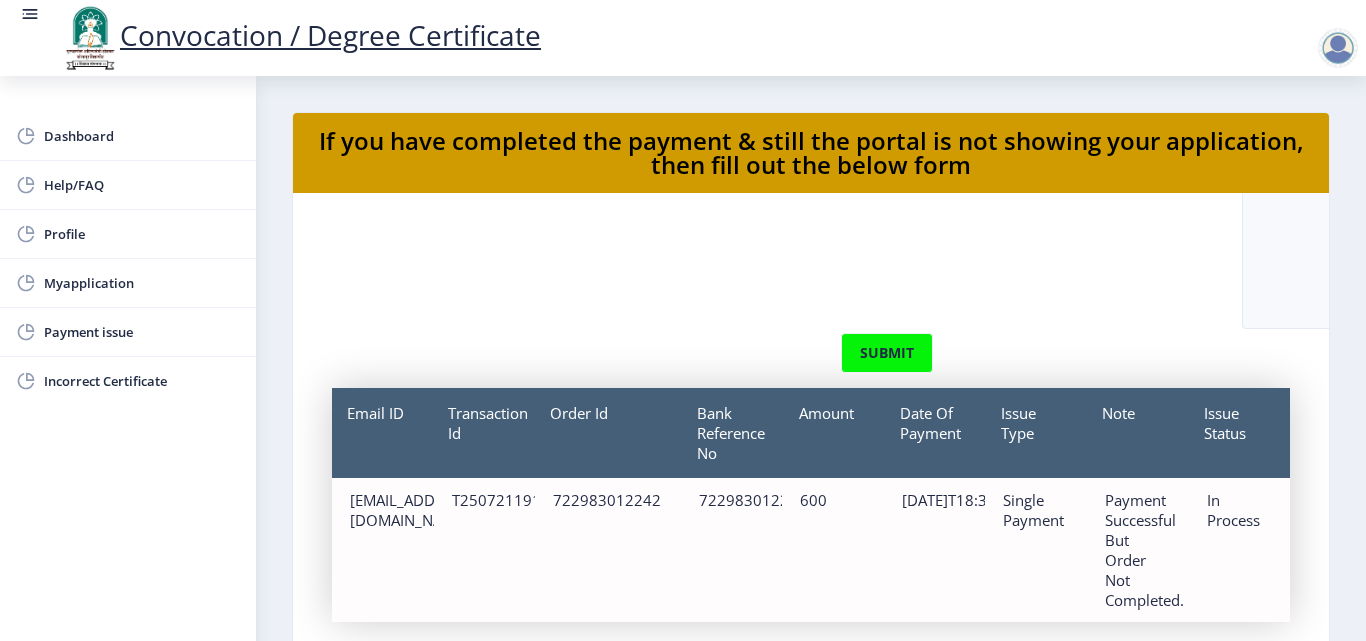 scroll, scrollTop: 320, scrollLeft: 0, axis: vertical 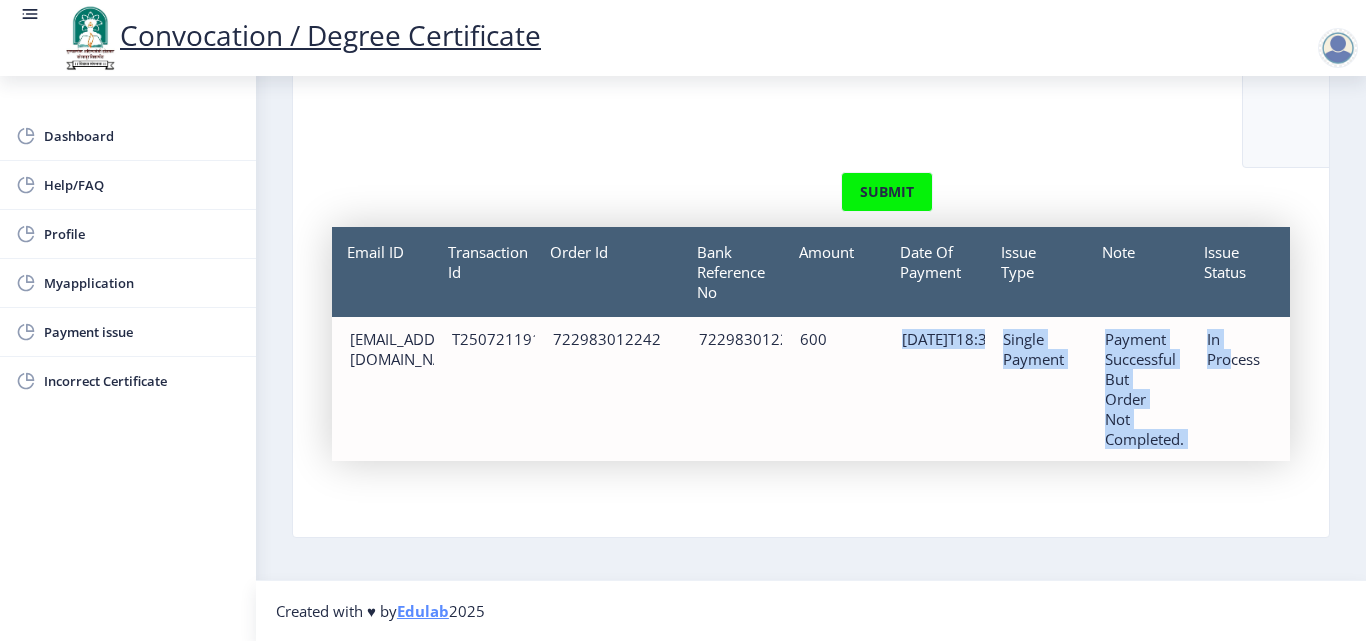 drag, startPoint x: 1215, startPoint y: 355, endPoint x: 854, endPoint y: 337, distance: 361.4485 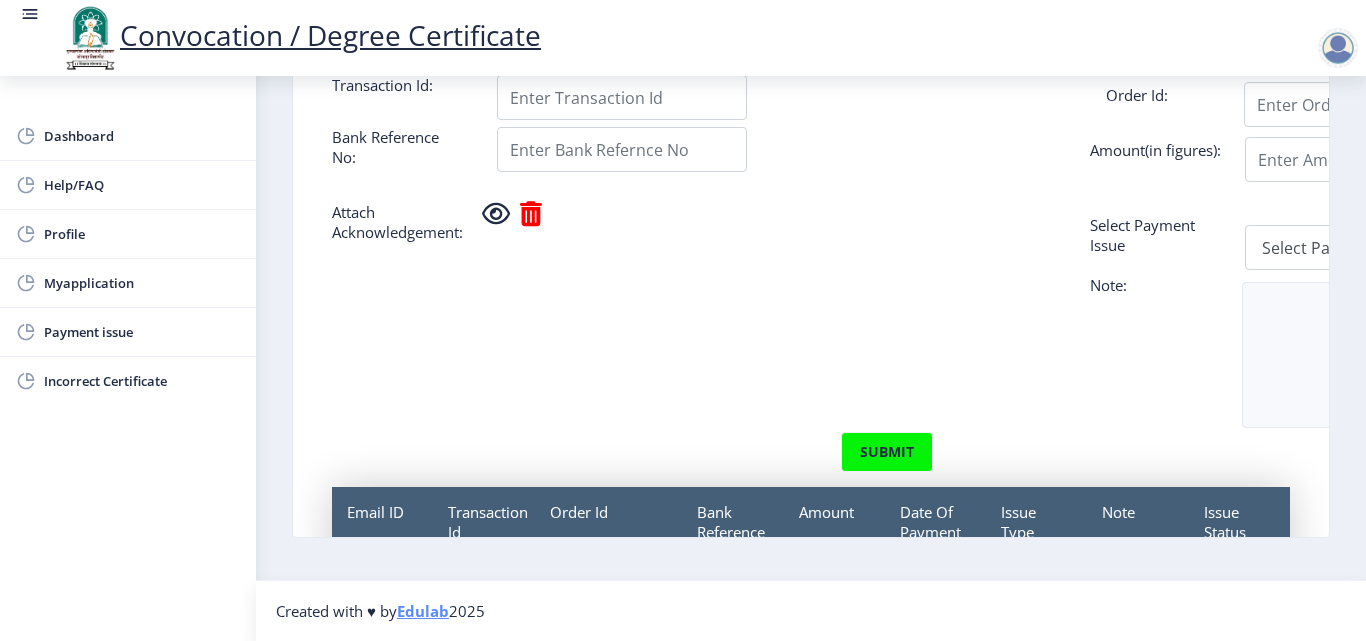 scroll, scrollTop: 0, scrollLeft: 0, axis: both 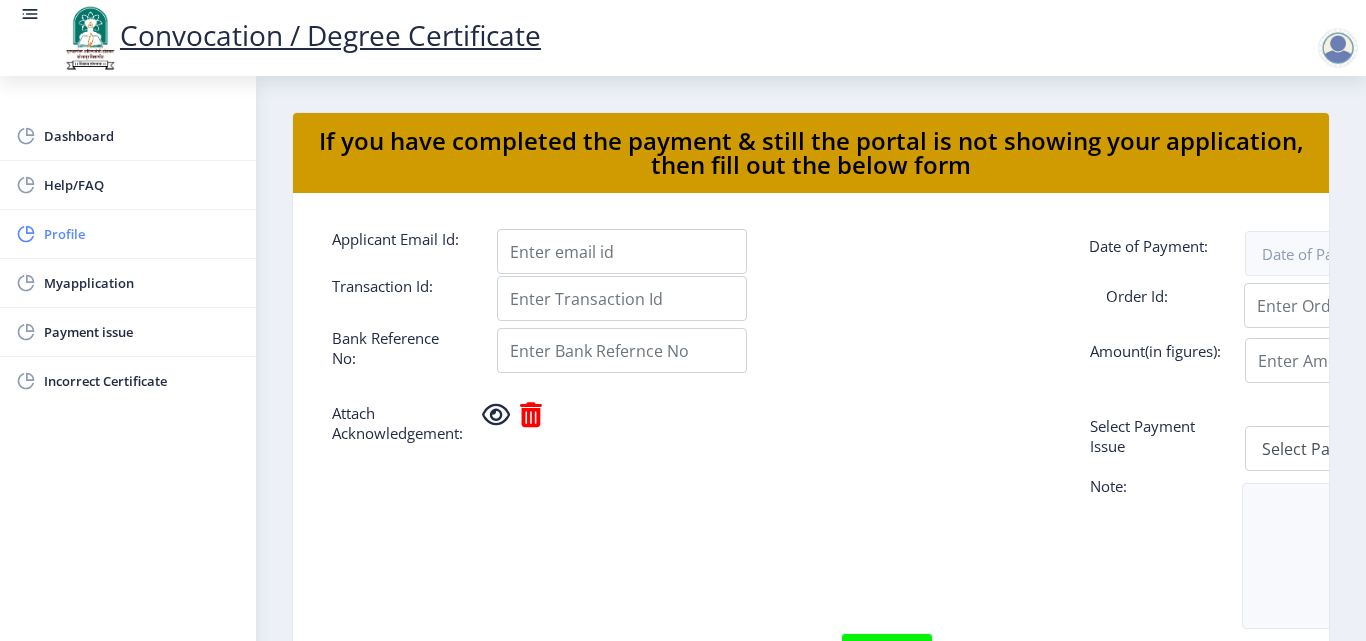 click on "Profile" 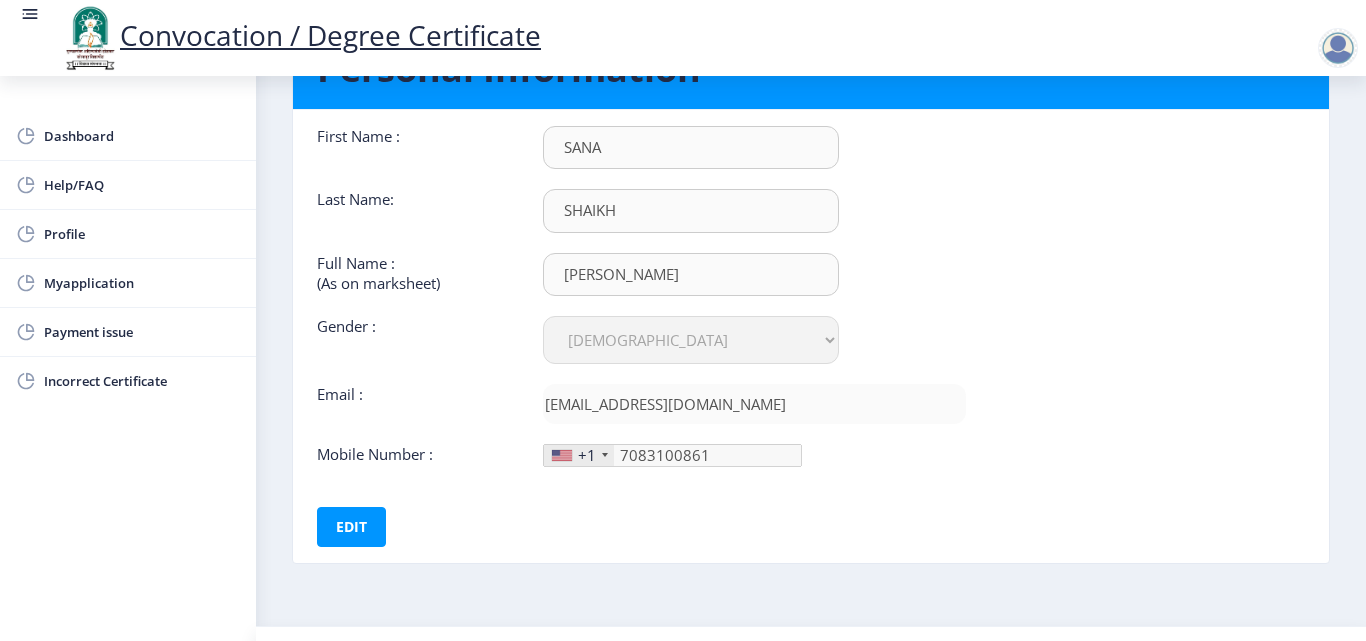 scroll, scrollTop: 150, scrollLeft: 0, axis: vertical 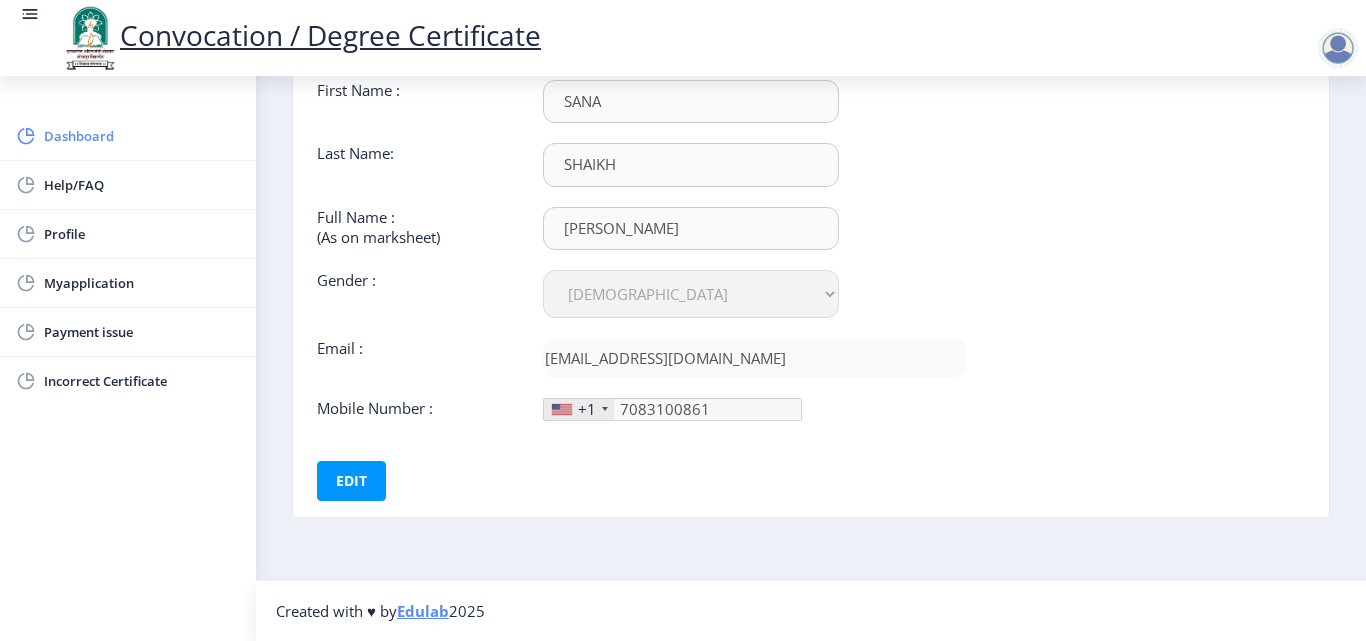 click on "Dashboard" 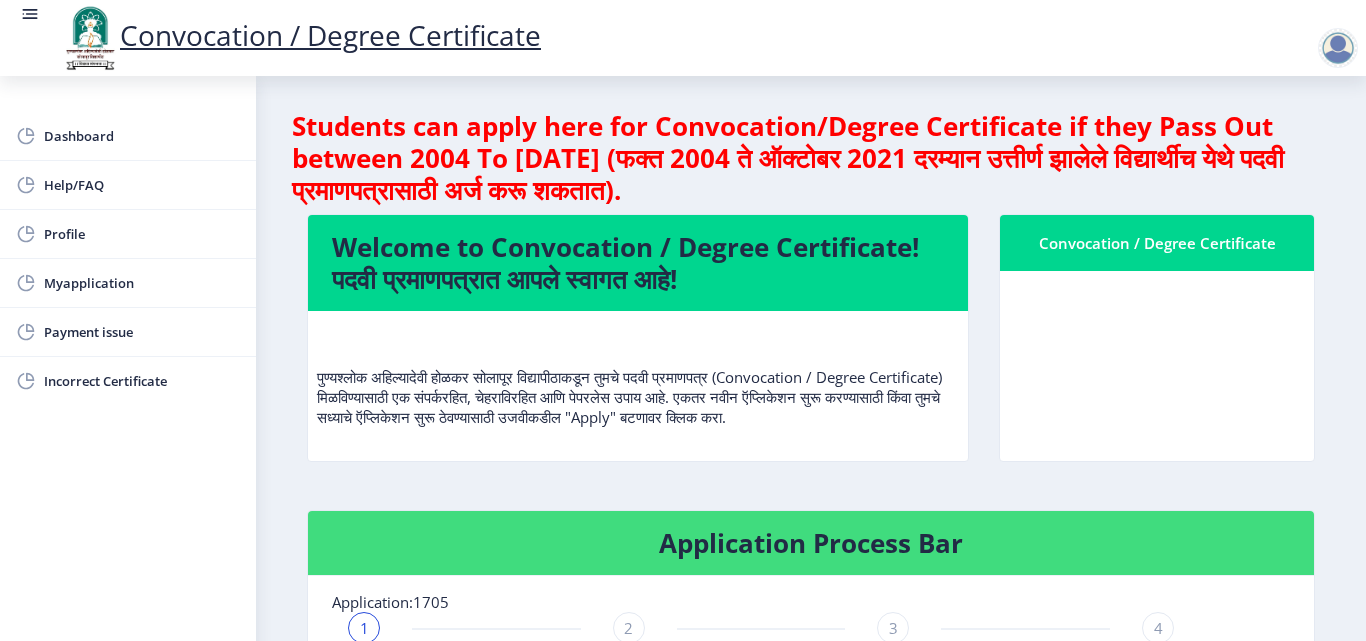 scroll, scrollTop: 0, scrollLeft: 0, axis: both 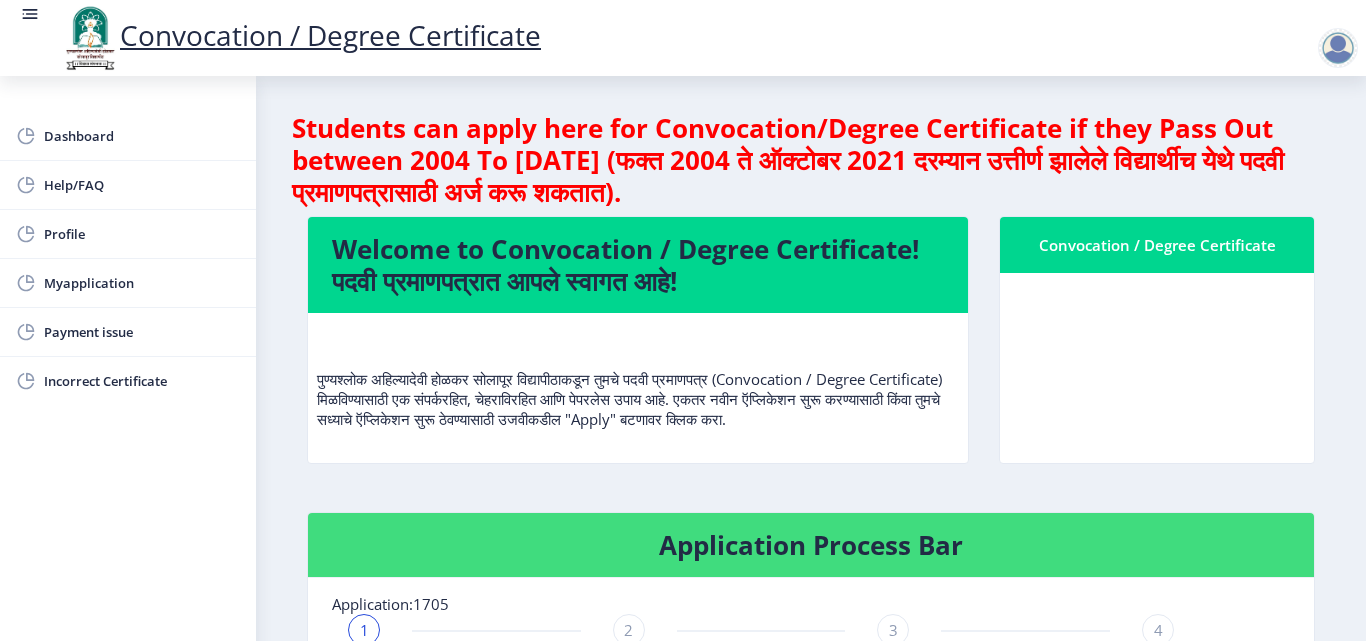 click 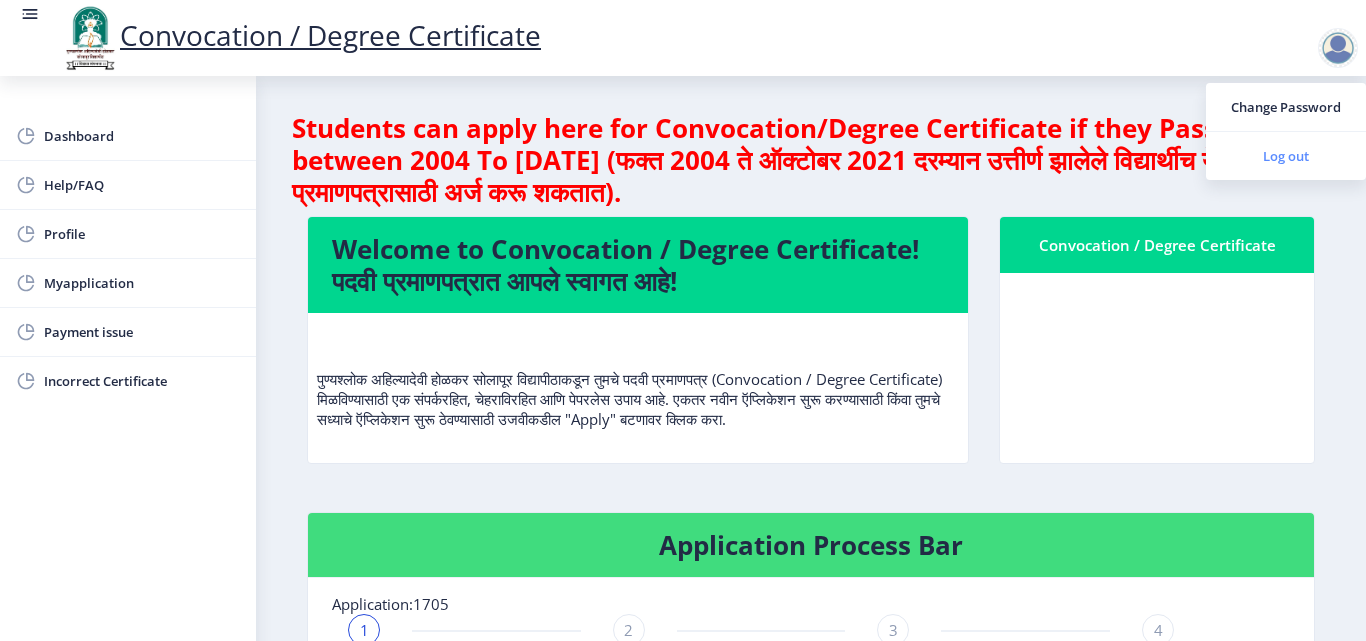 click on "Log out" at bounding box center [1286, 156] 